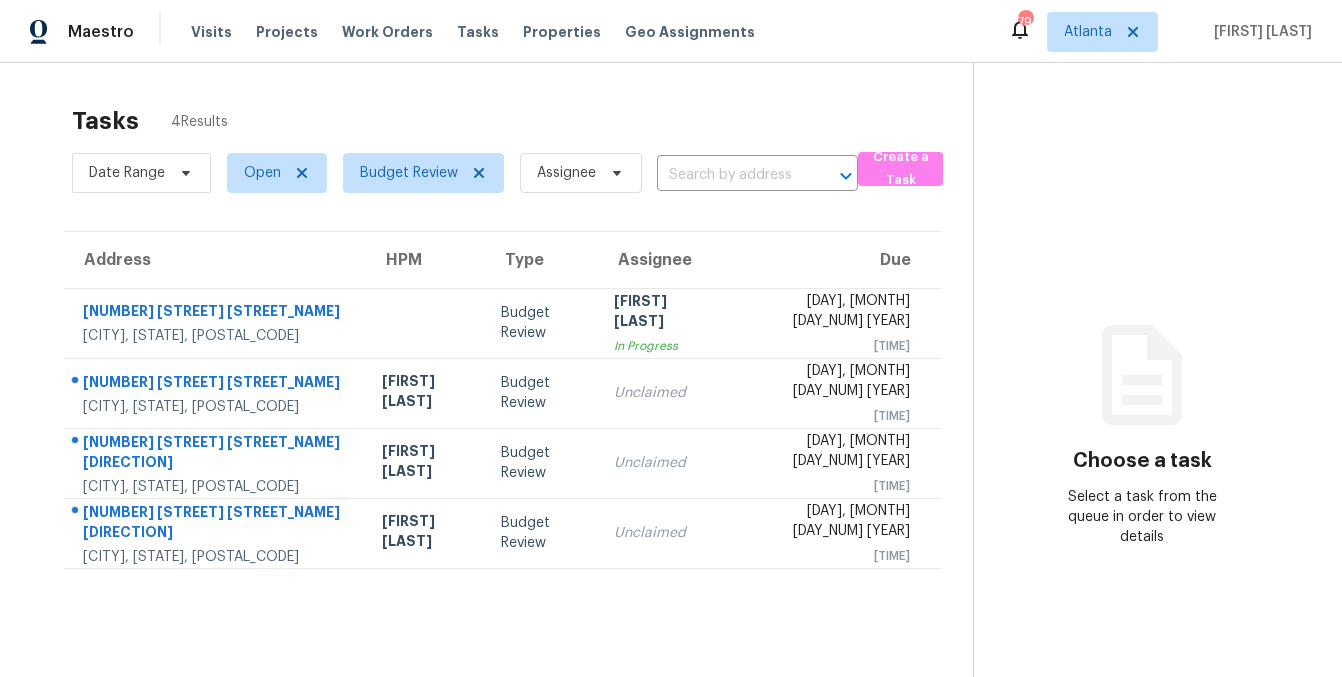 scroll, scrollTop: 0, scrollLeft: 0, axis: both 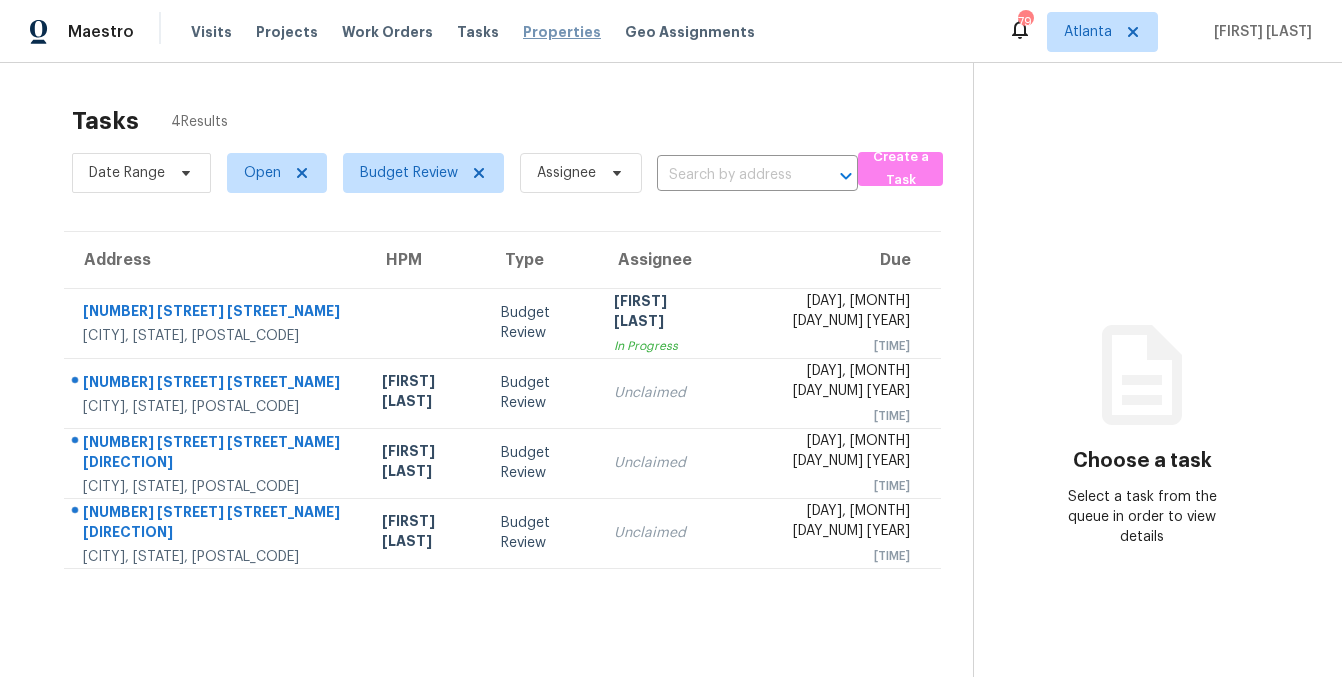 click on "Properties" at bounding box center [562, 32] 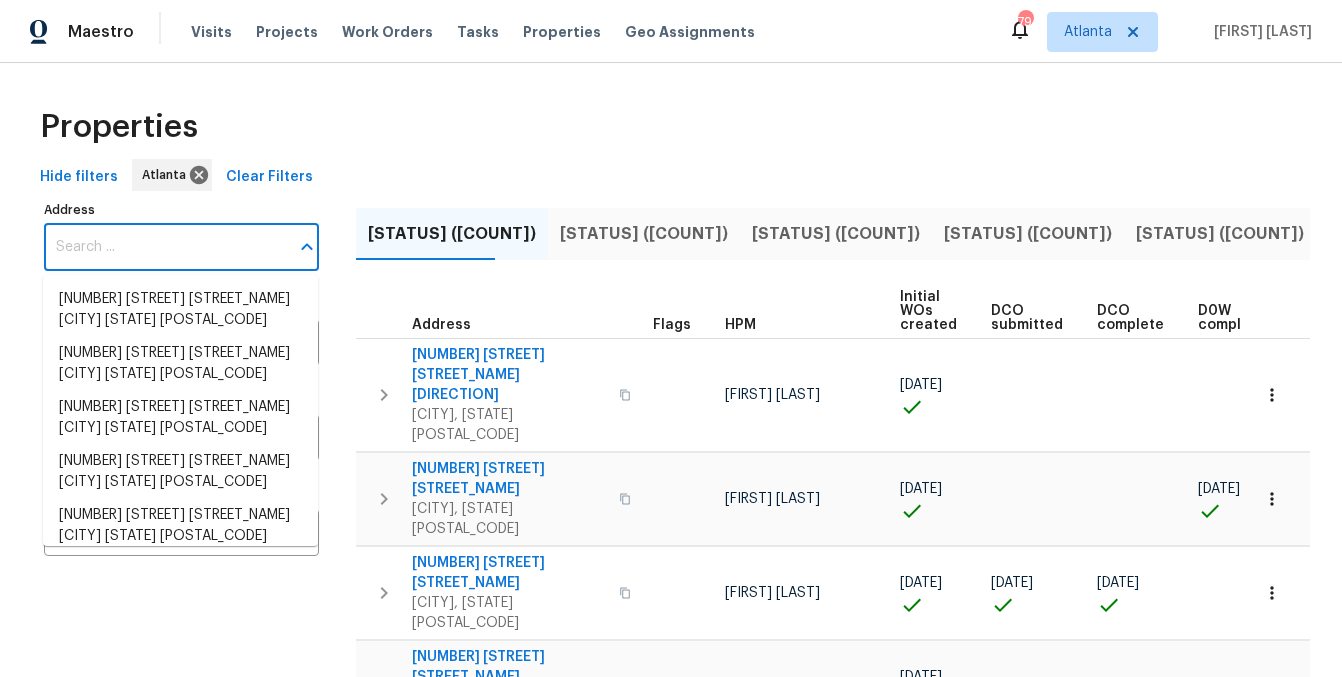 click on "Address" at bounding box center [166, 247] 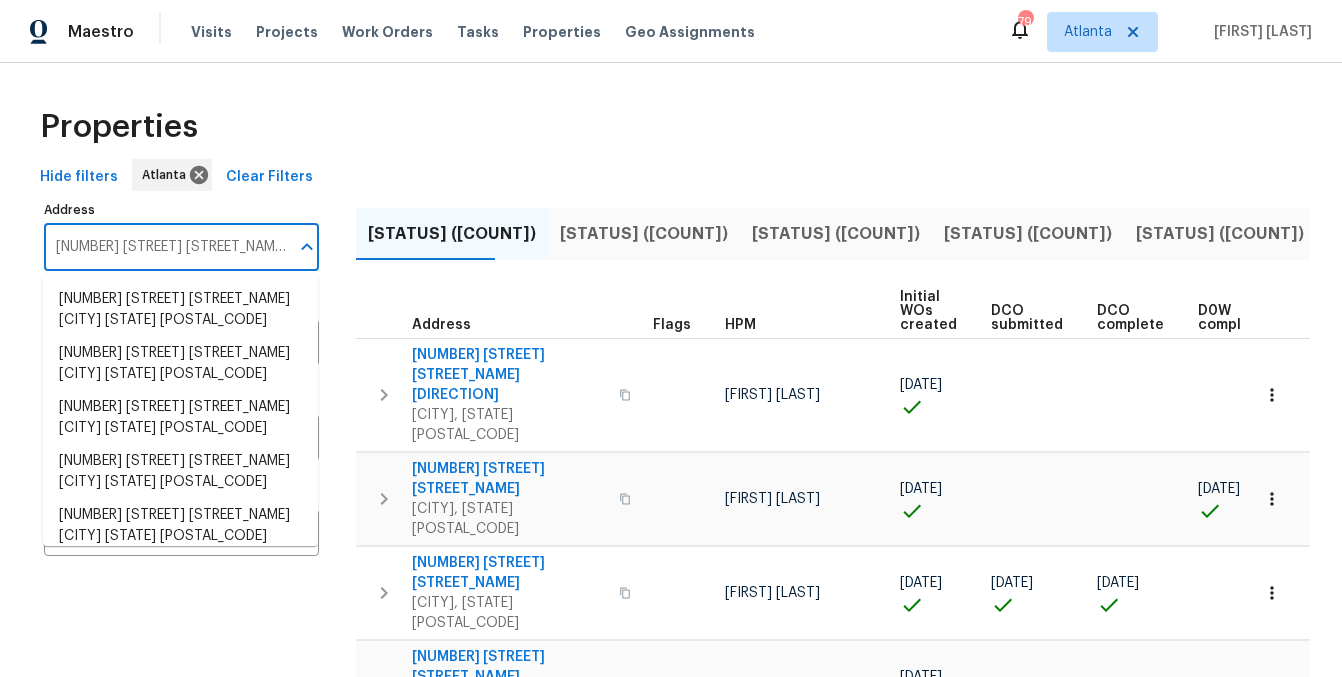 scroll, scrollTop: 0, scrollLeft: 14, axis: horizontal 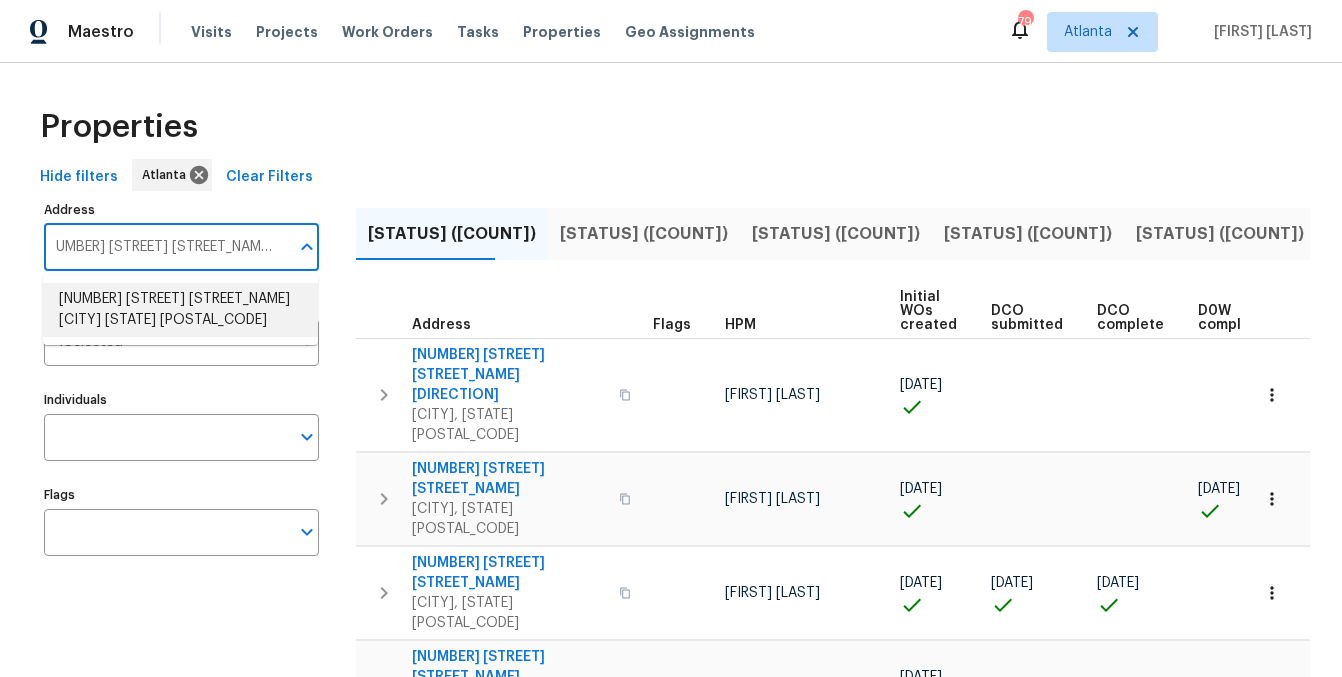 click on "692 Suholden Cir Marietta GA 30066" at bounding box center (180, 310) 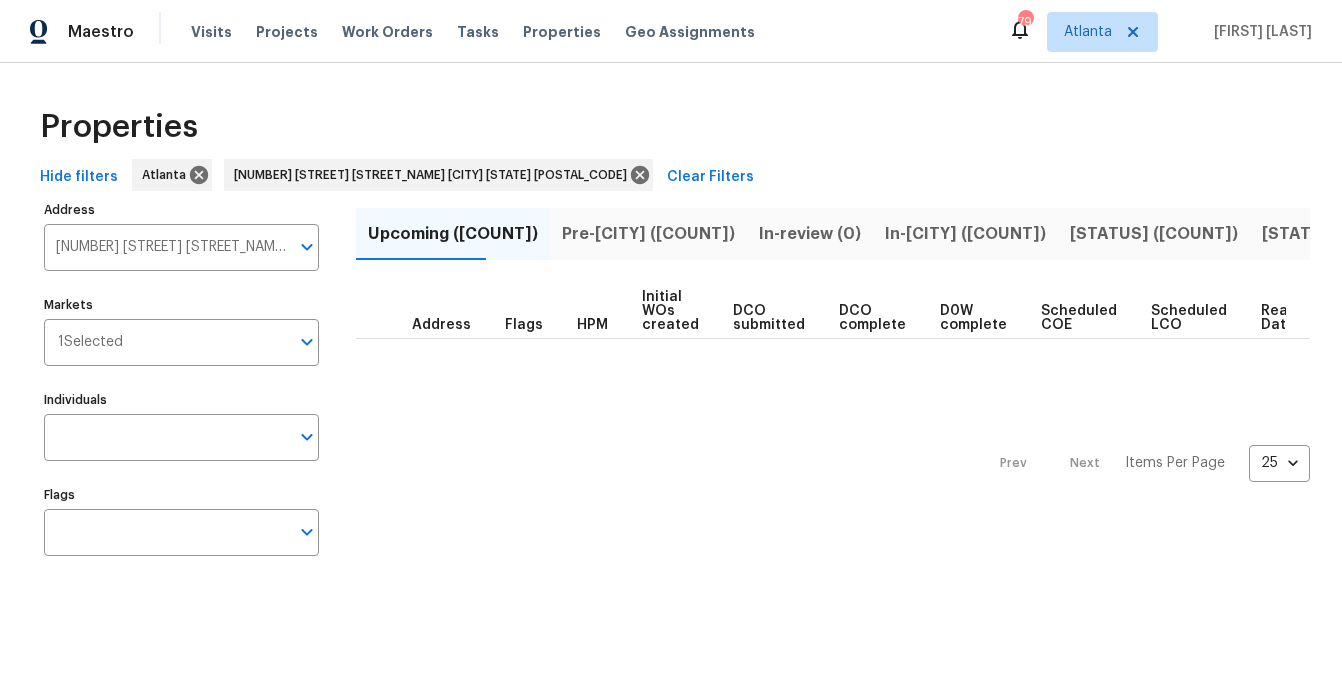 click on "Pre-reno (1)" at bounding box center [648, 234] 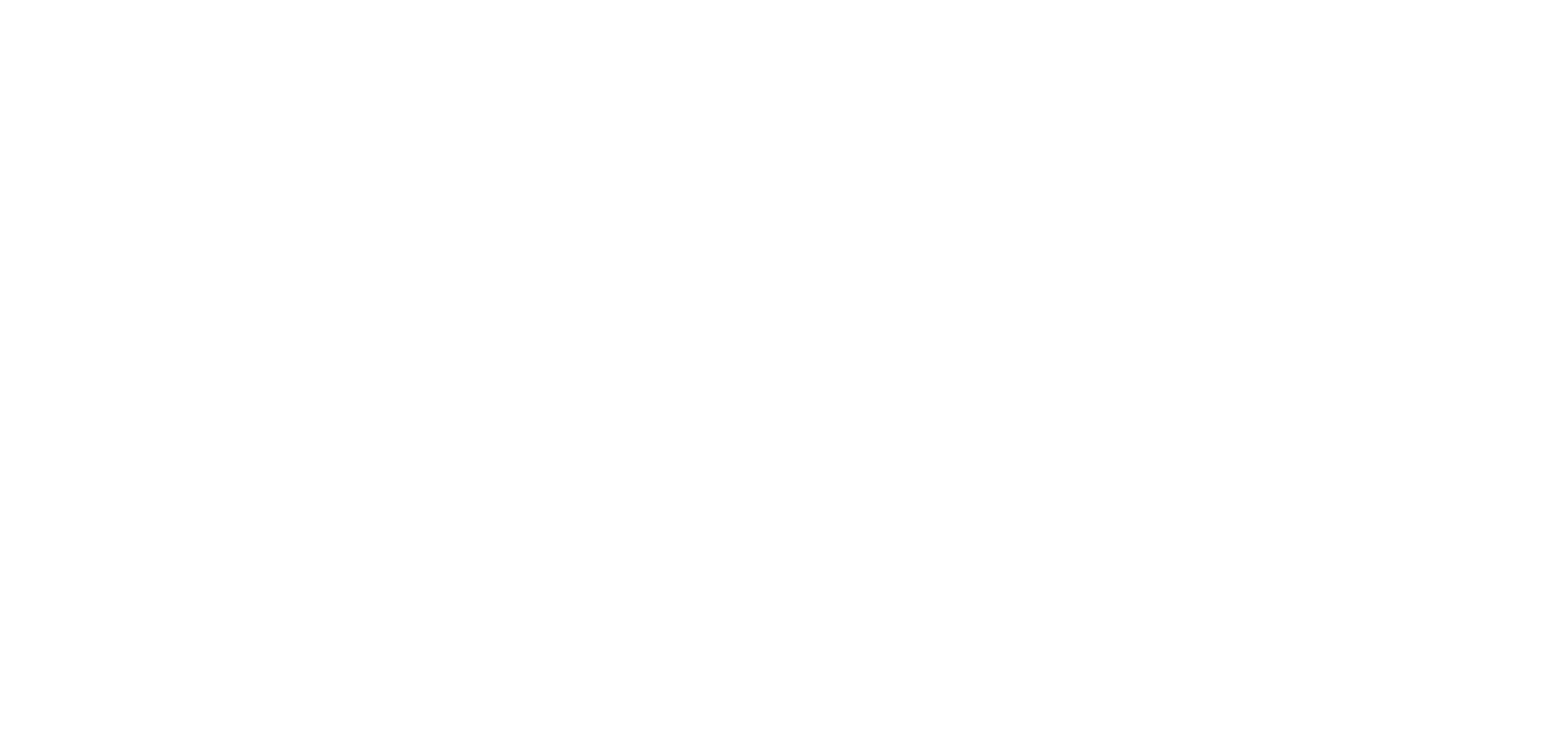scroll, scrollTop: 0, scrollLeft: 0, axis: both 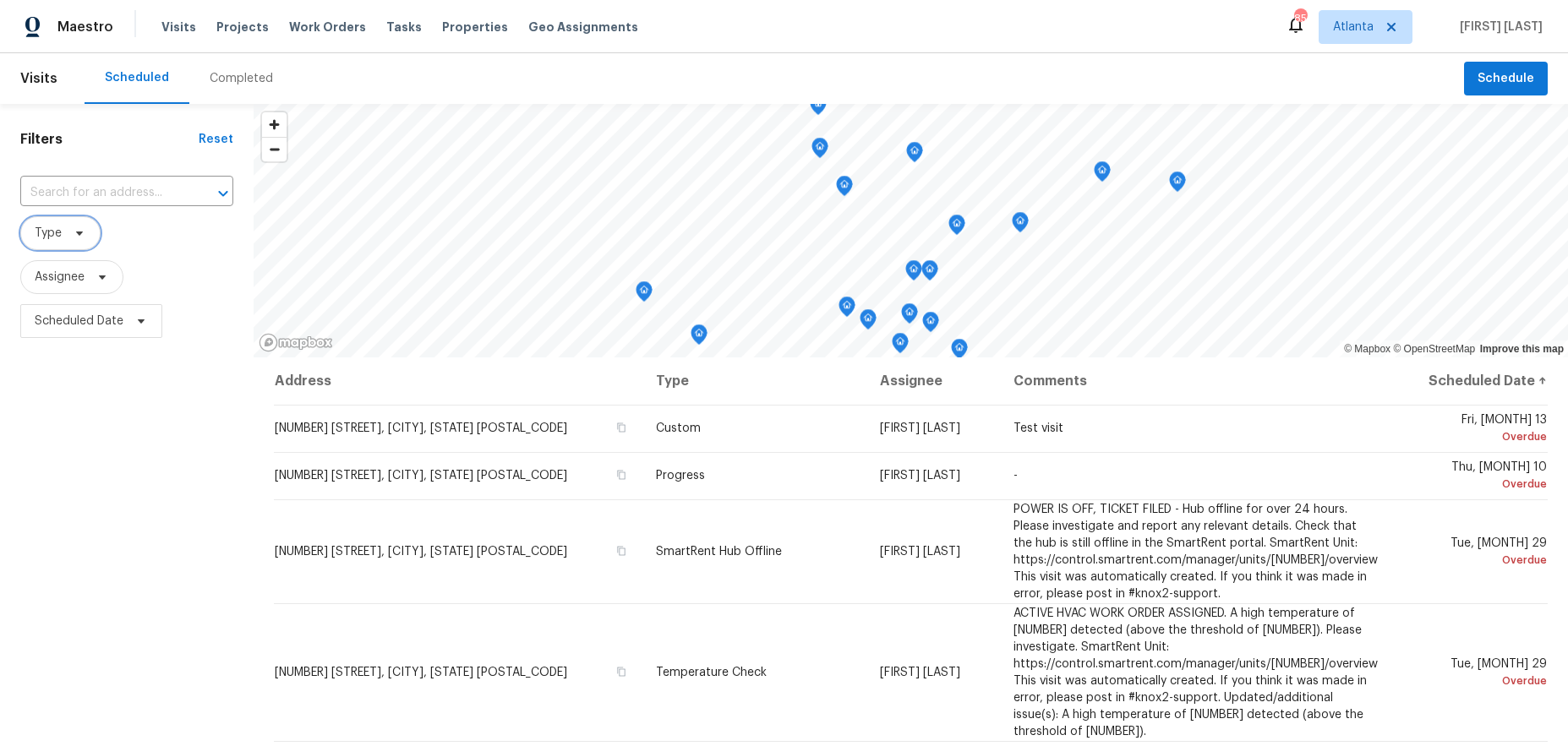 click 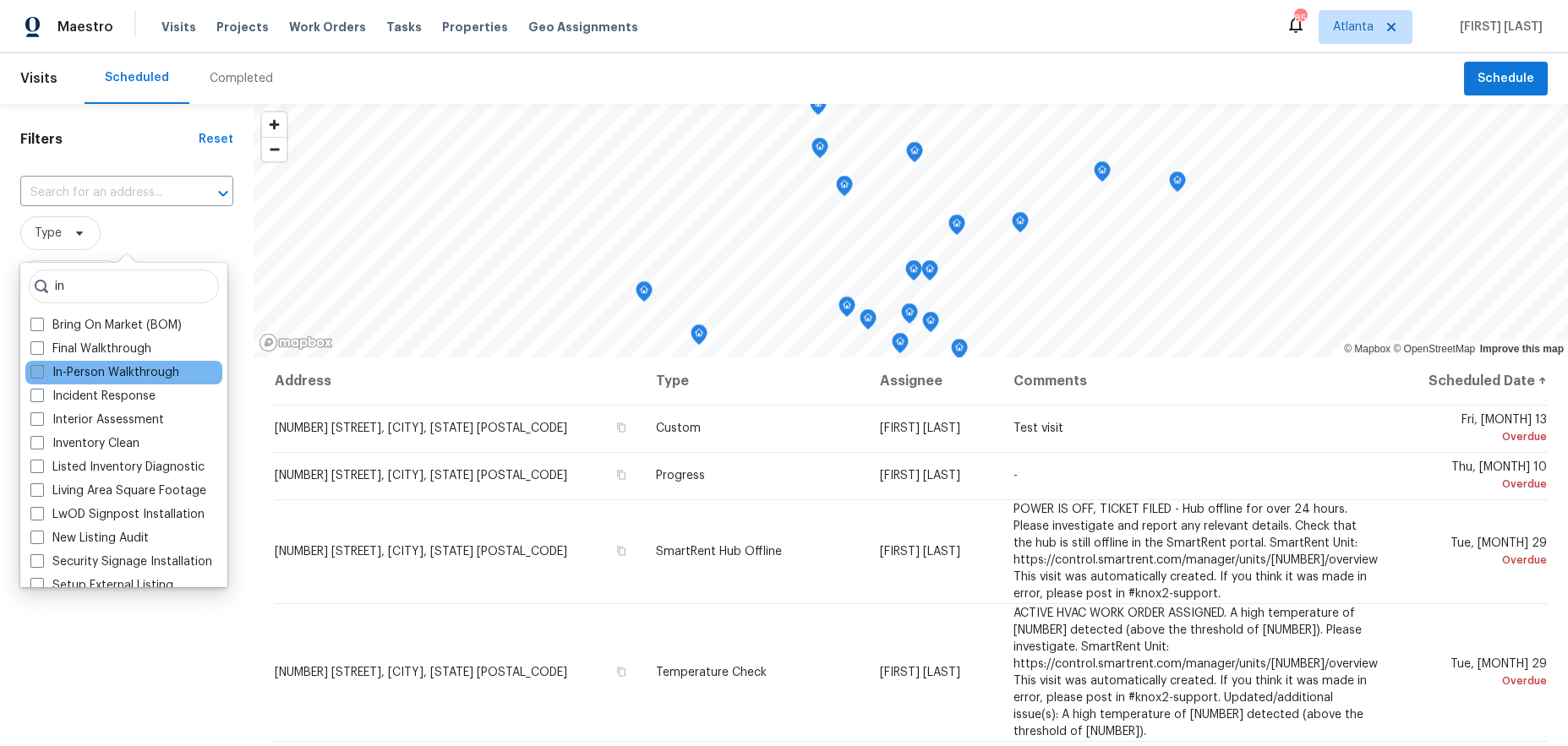 type on "in" 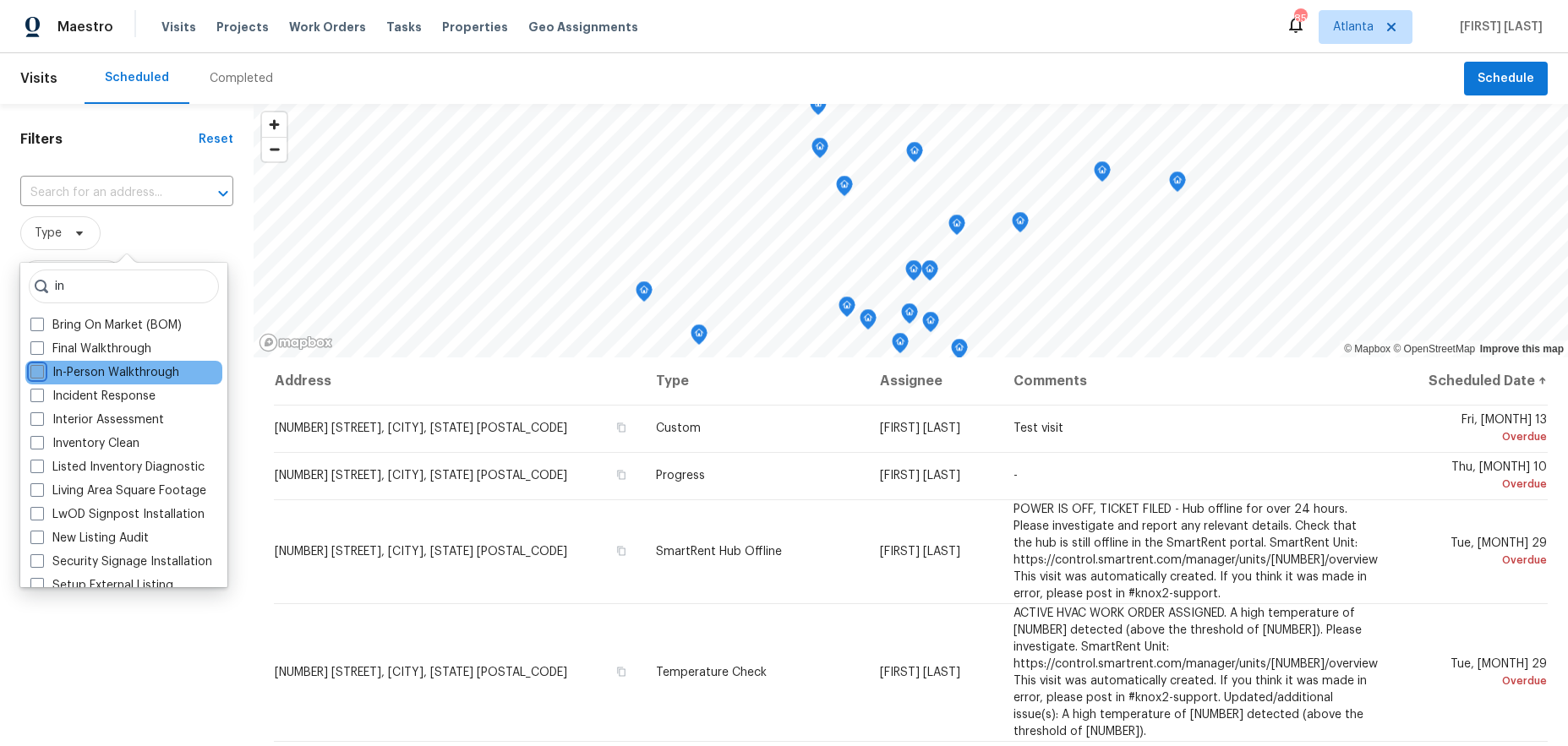 click on "In-Person Walkthrough" at bounding box center (36, 369) 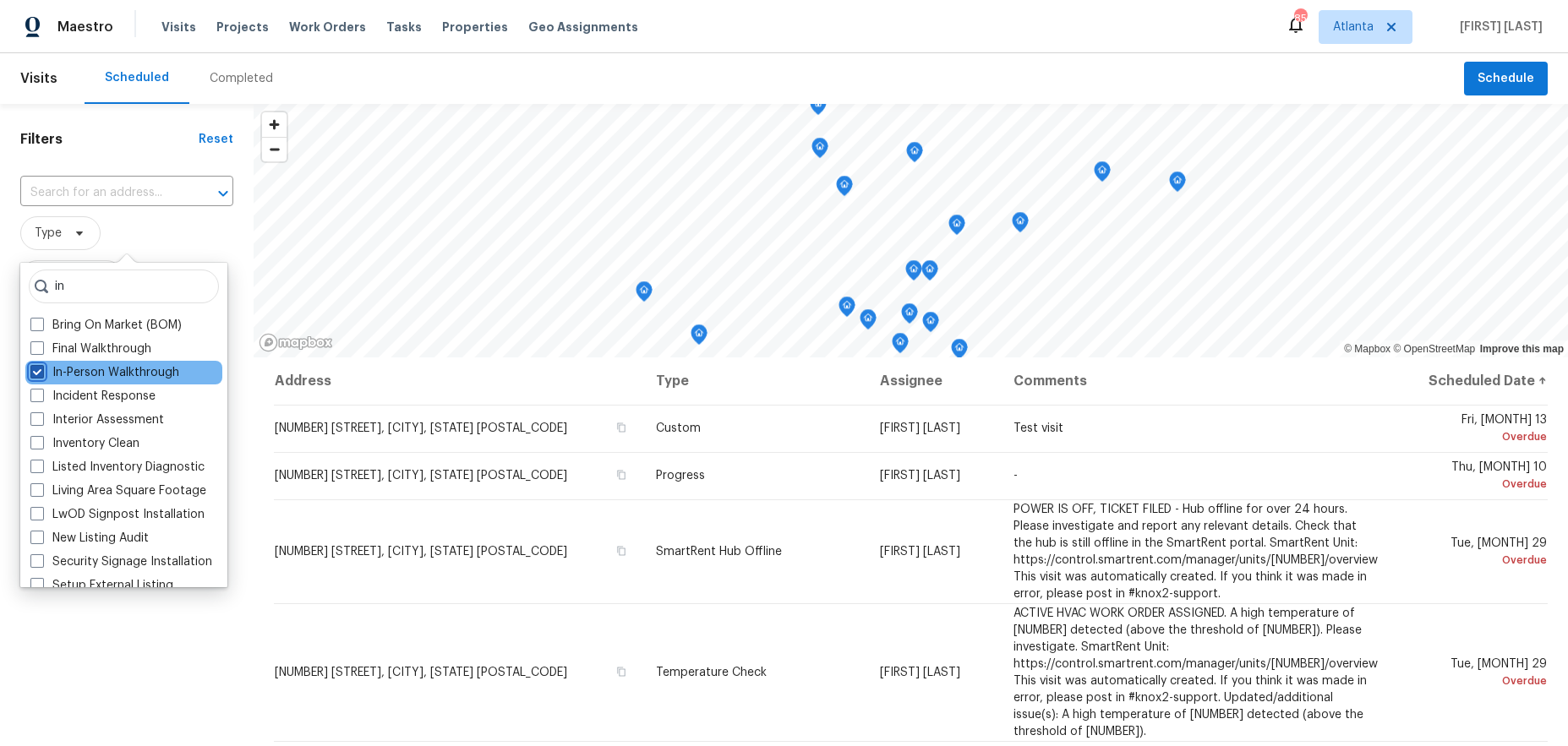 checkbox on "true" 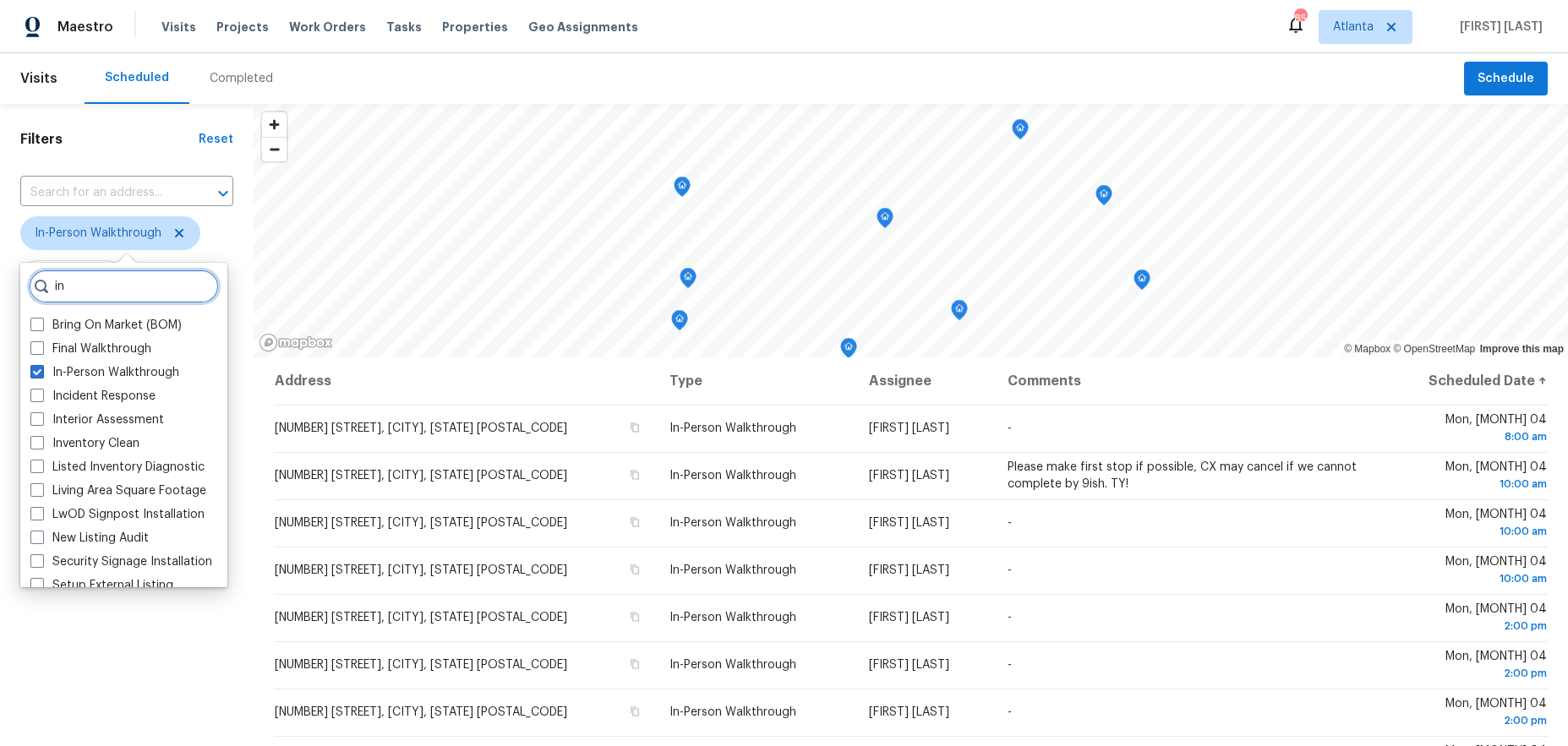drag, startPoint x: 76, startPoint y: 286, endPoint x: 27, endPoint y: 284, distance: 49.040799 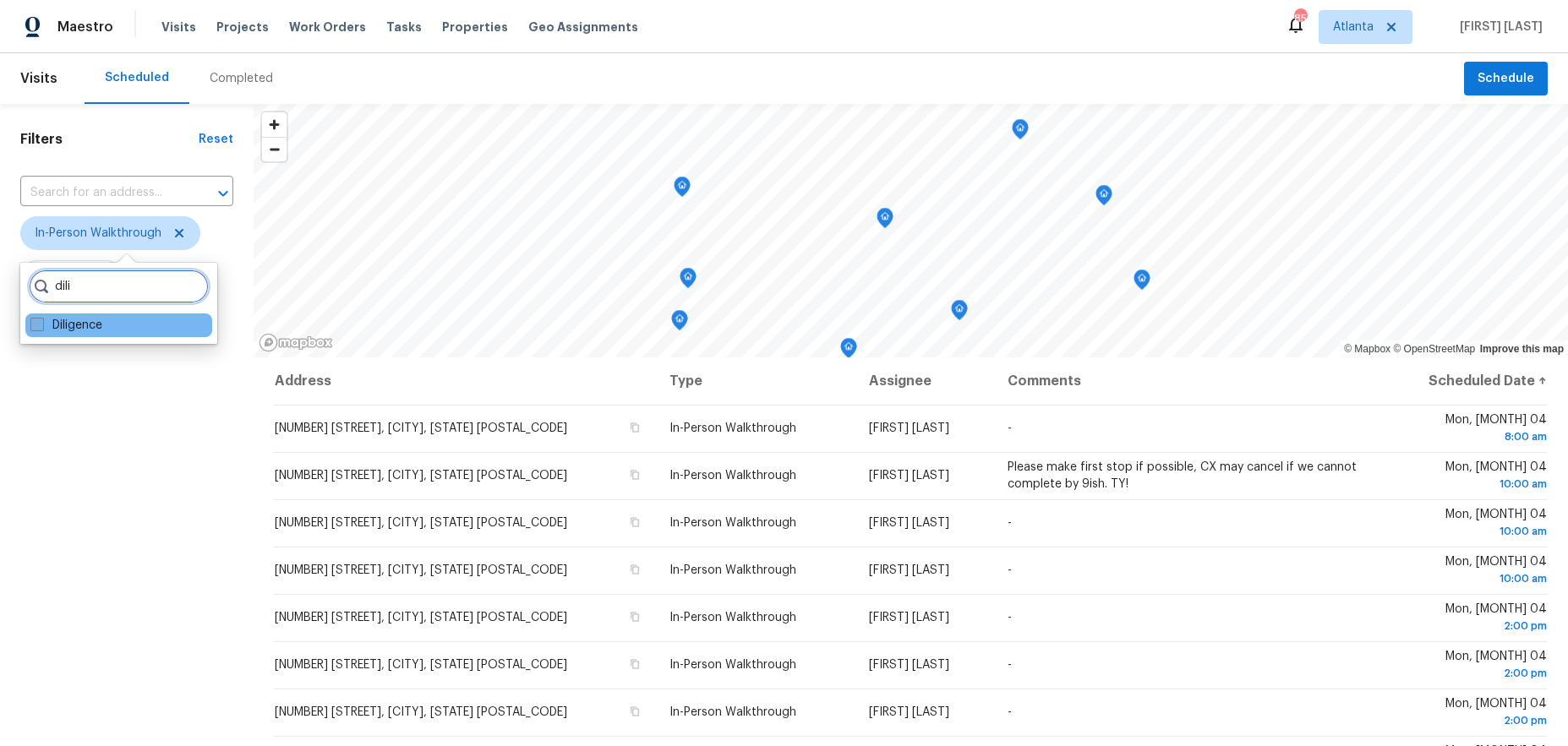 type on "dili" 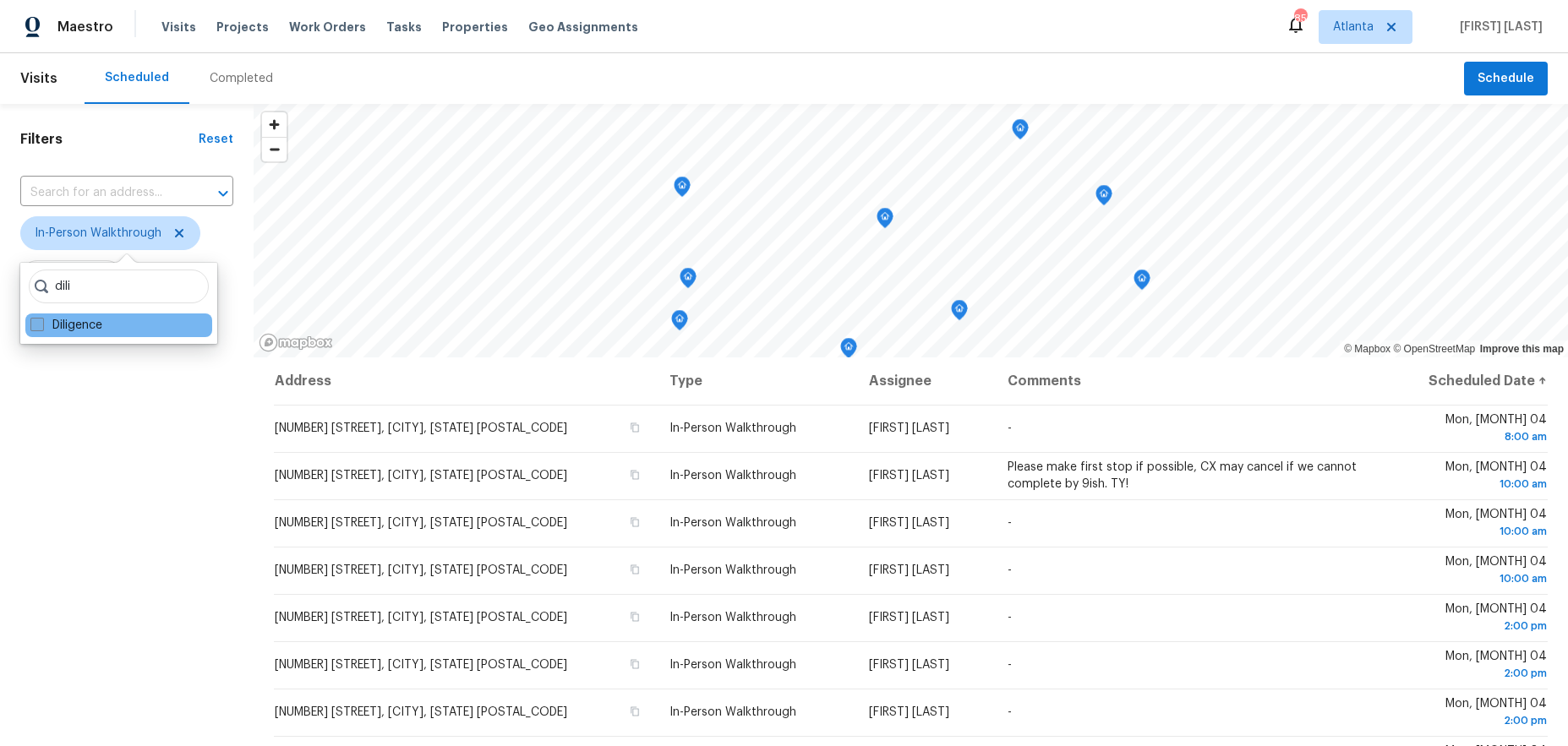 click at bounding box center (37, 324) 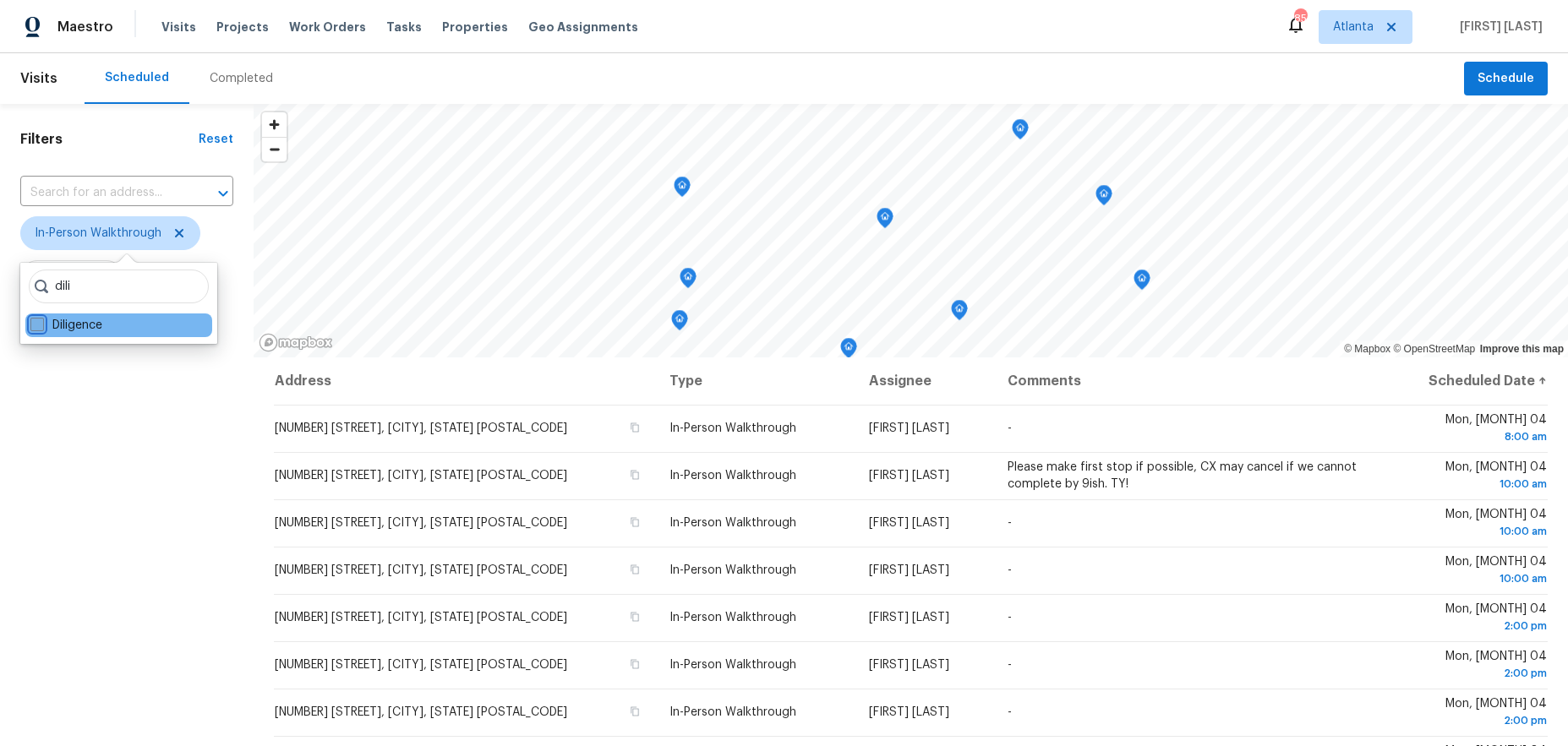 click on "Diligence" at bounding box center (36, 322) 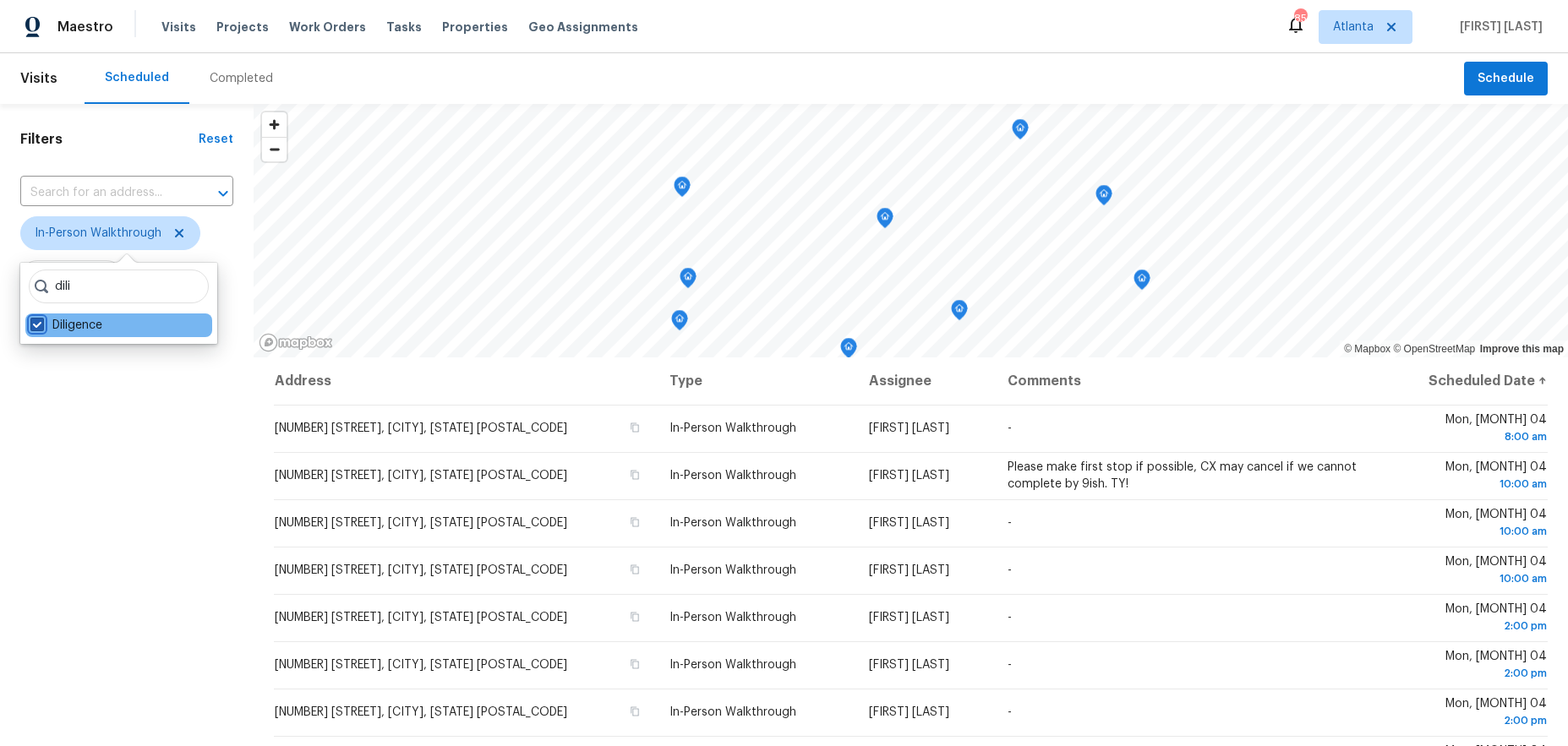 checkbox on "true" 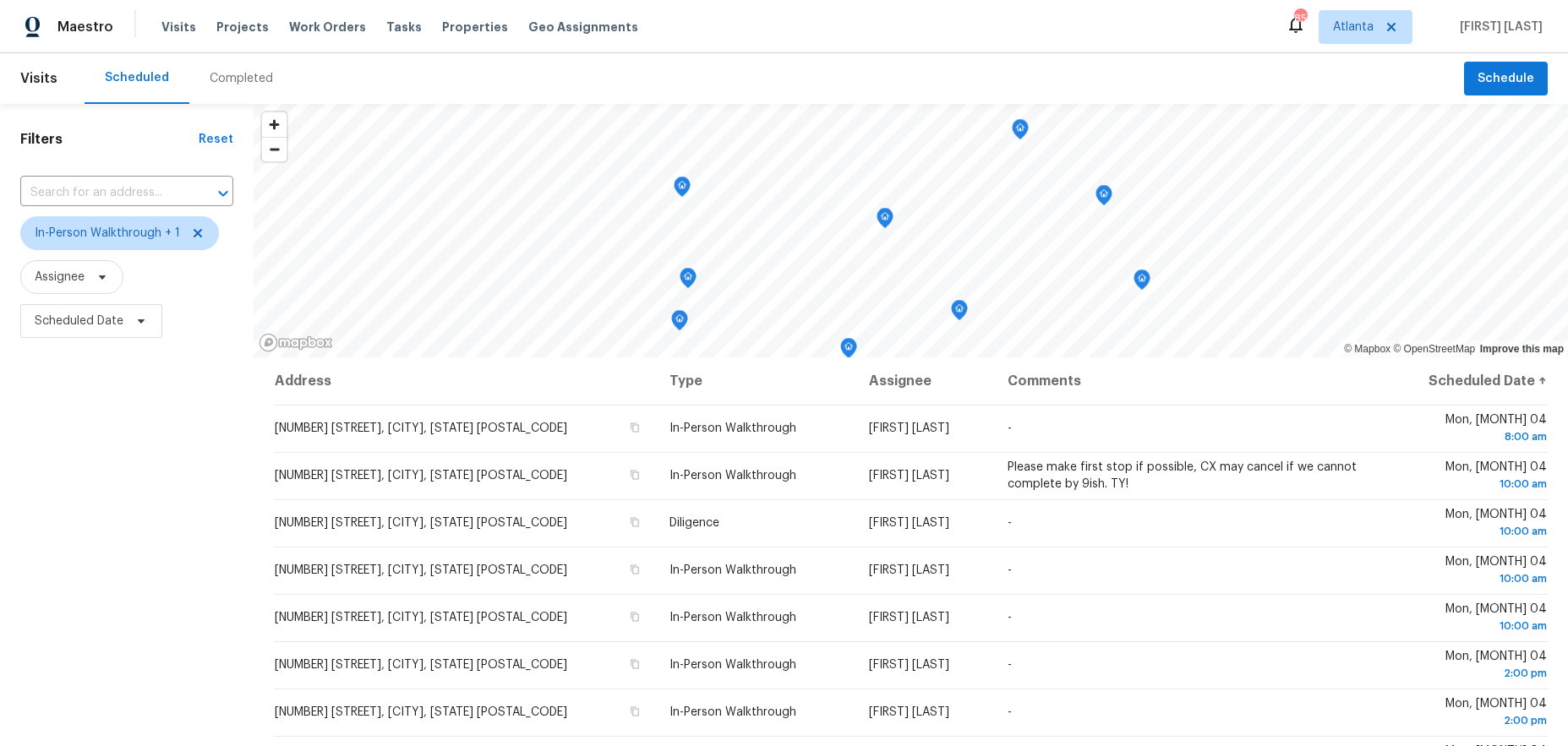 drag, startPoint x: 123, startPoint y: 463, endPoint x: 119, endPoint y: 450, distance: 13.601471 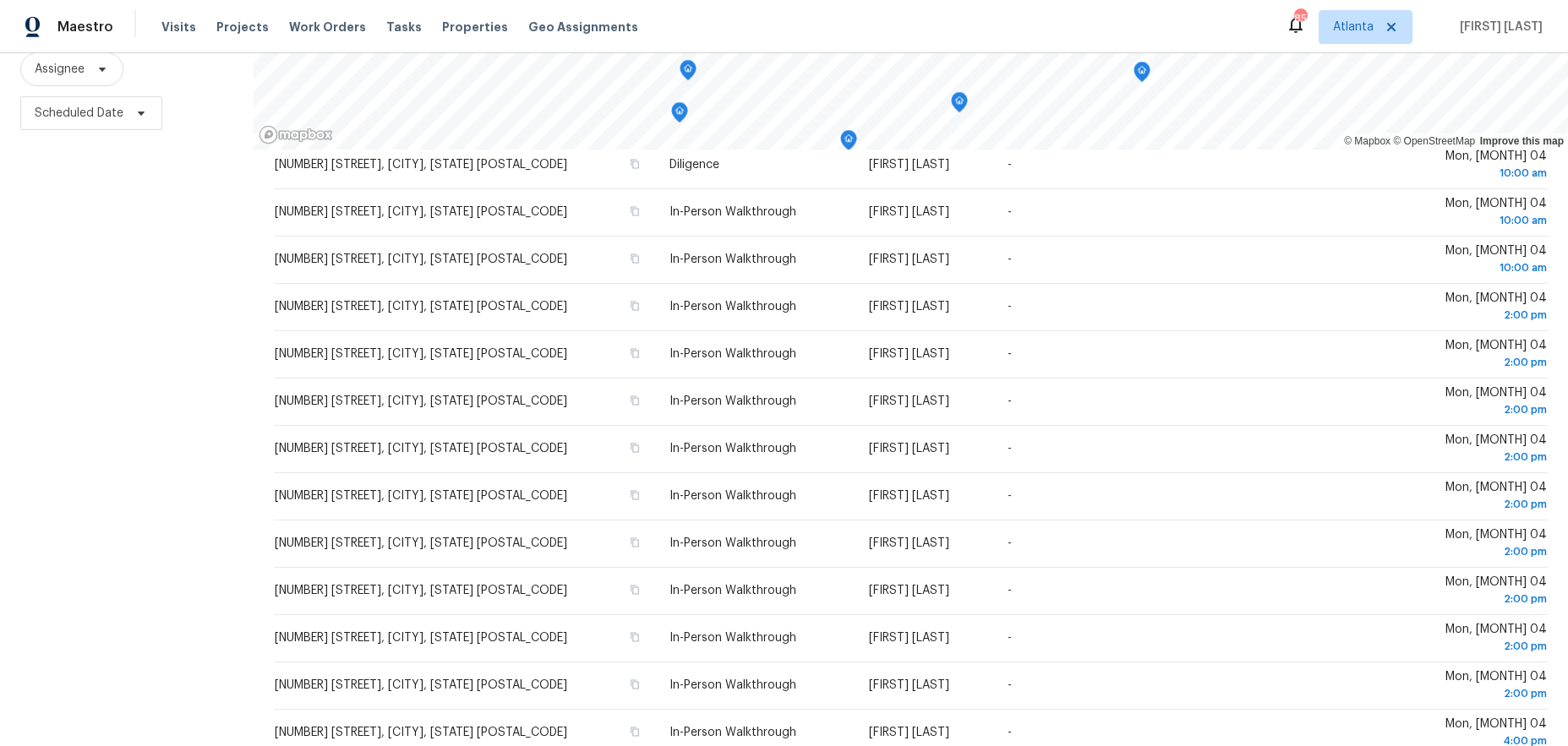 scroll, scrollTop: 0, scrollLeft: 0, axis: both 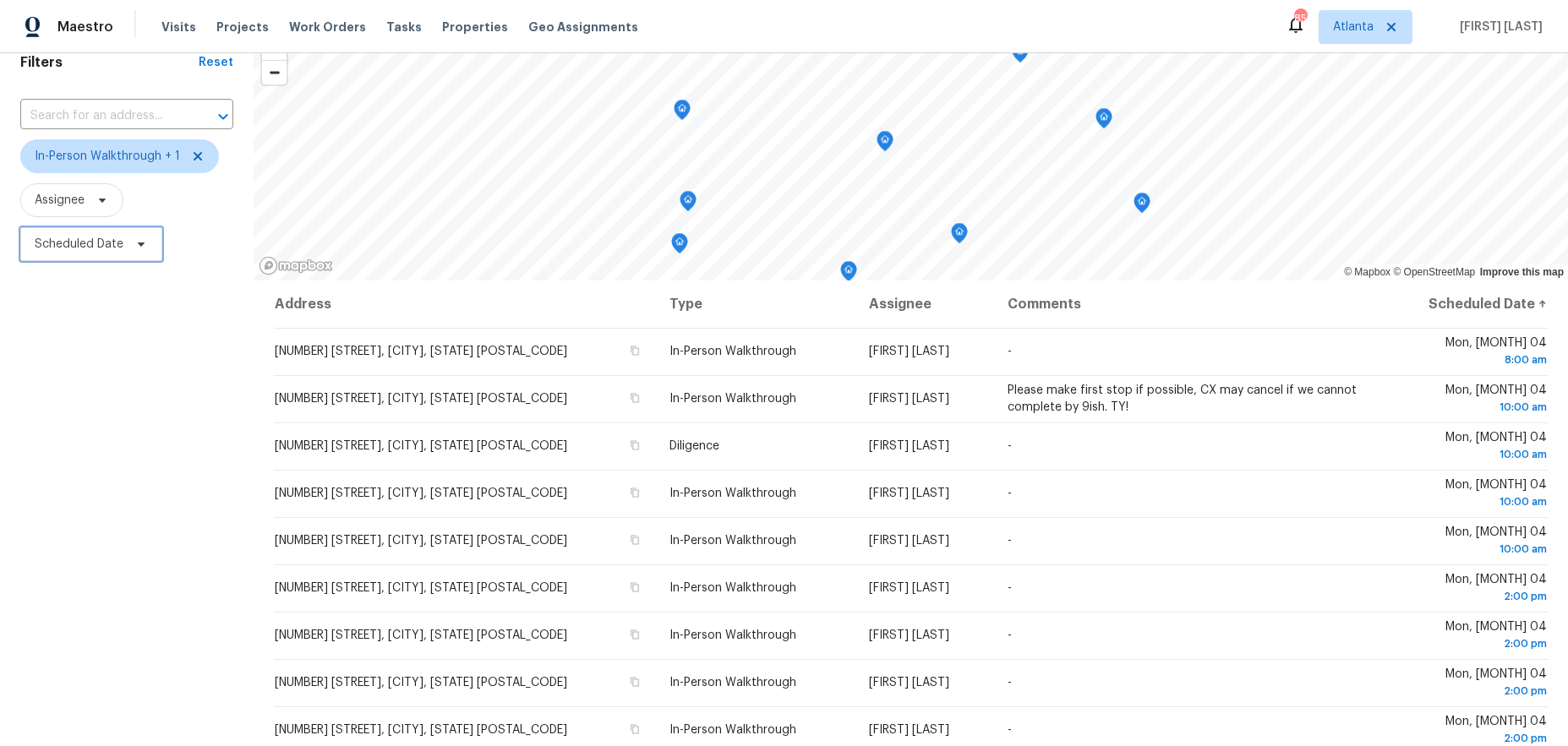 click on "Scheduled Date" at bounding box center [91, 244] 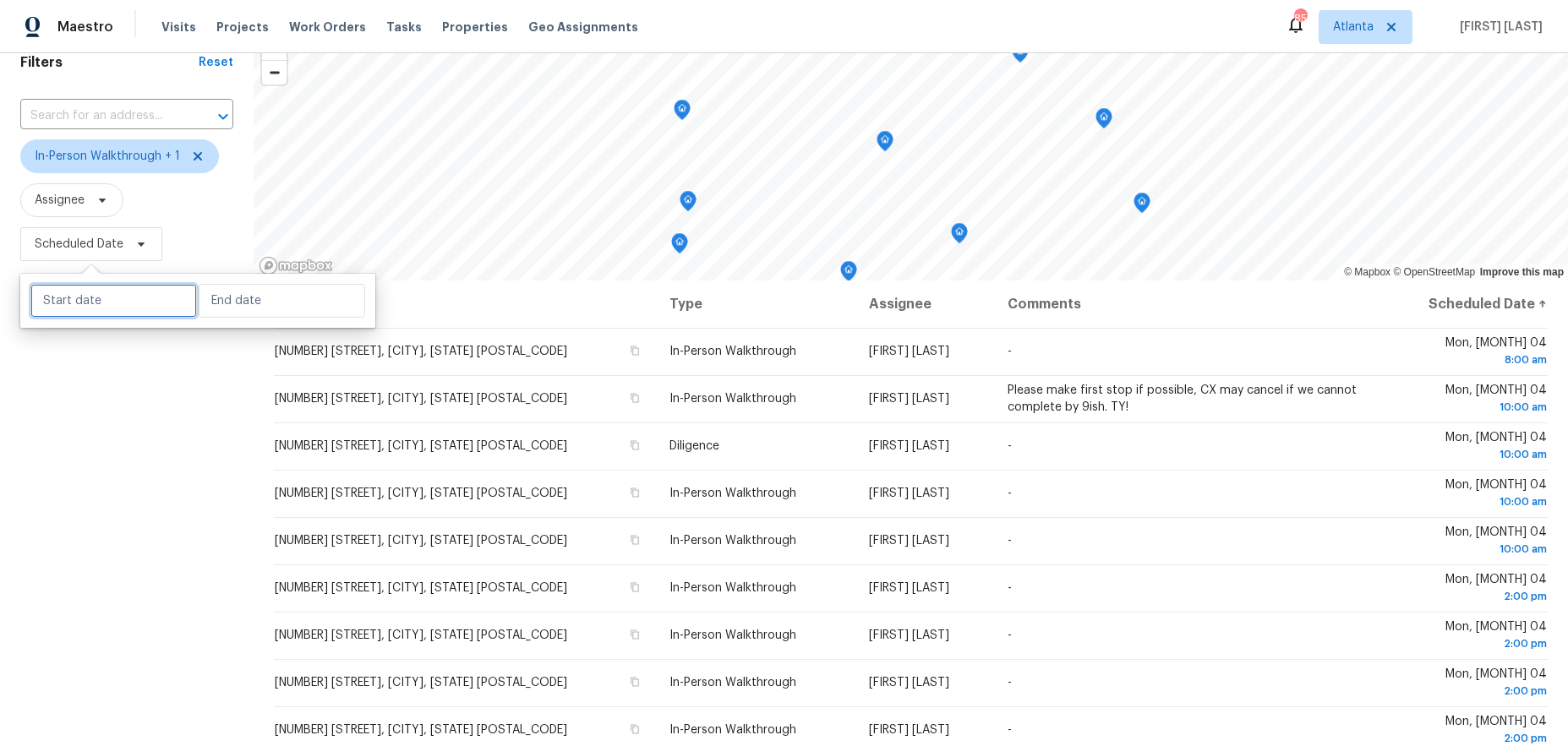 click at bounding box center [113, 301] 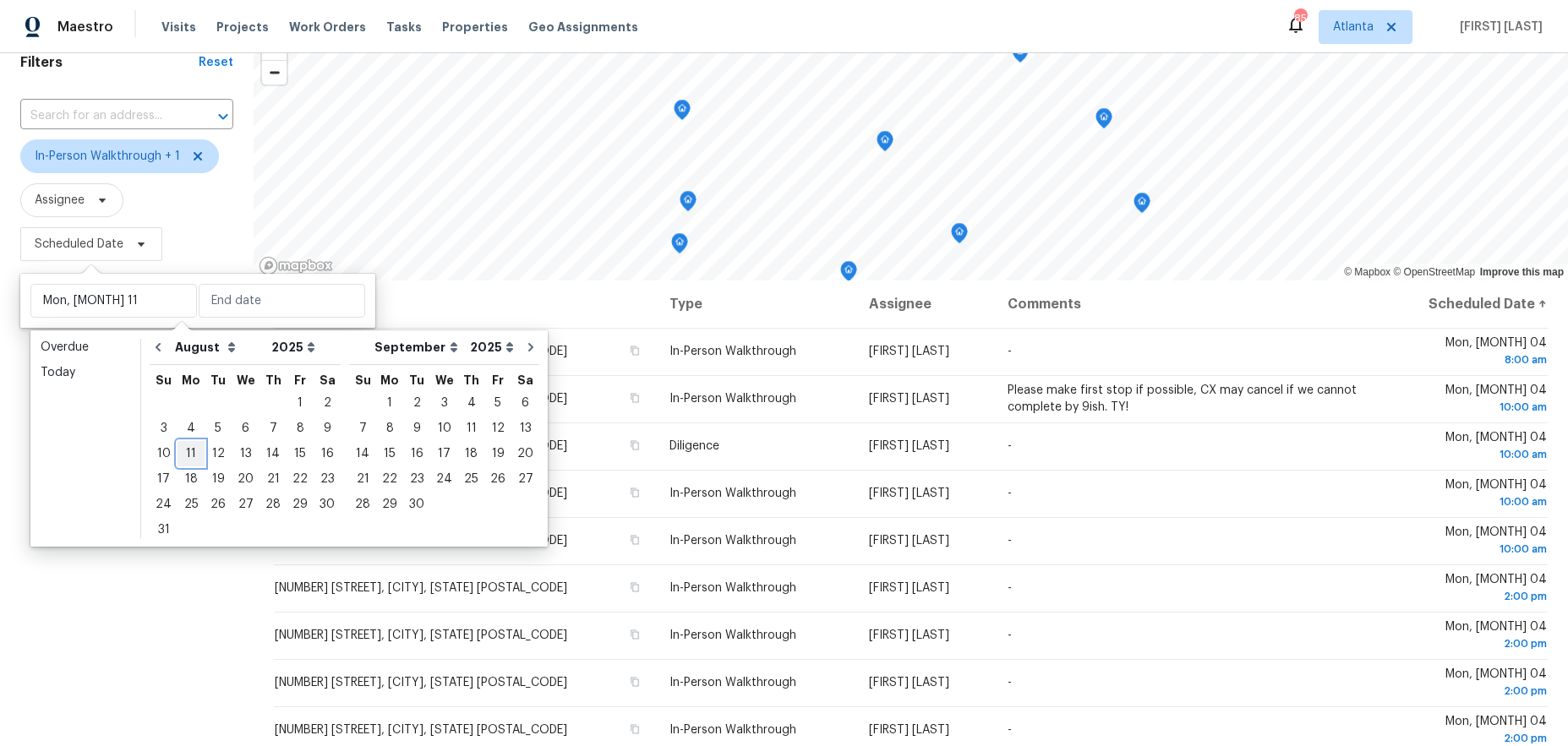 click on "11" at bounding box center [191, 454] 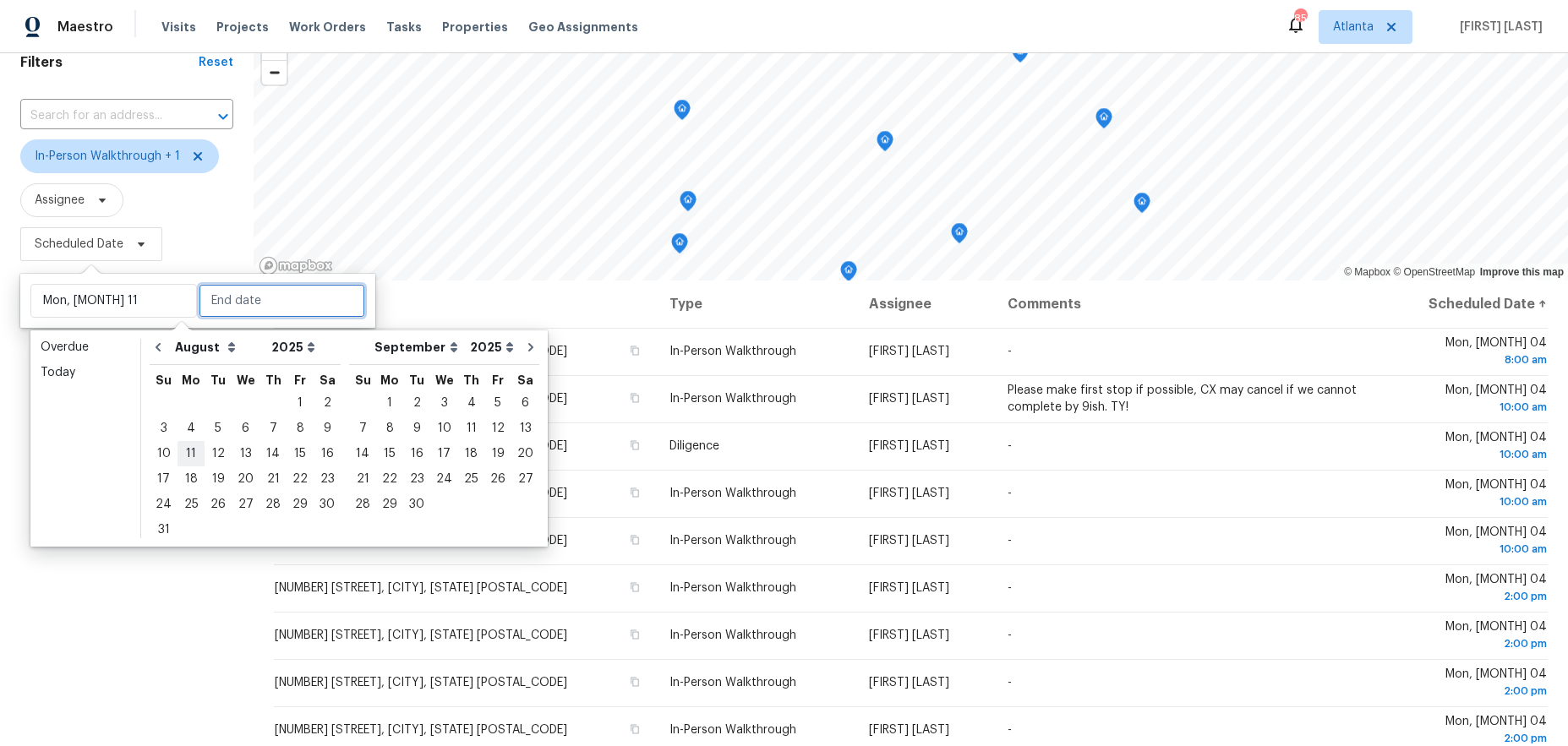 type on "Mon, [MONTH] 11" 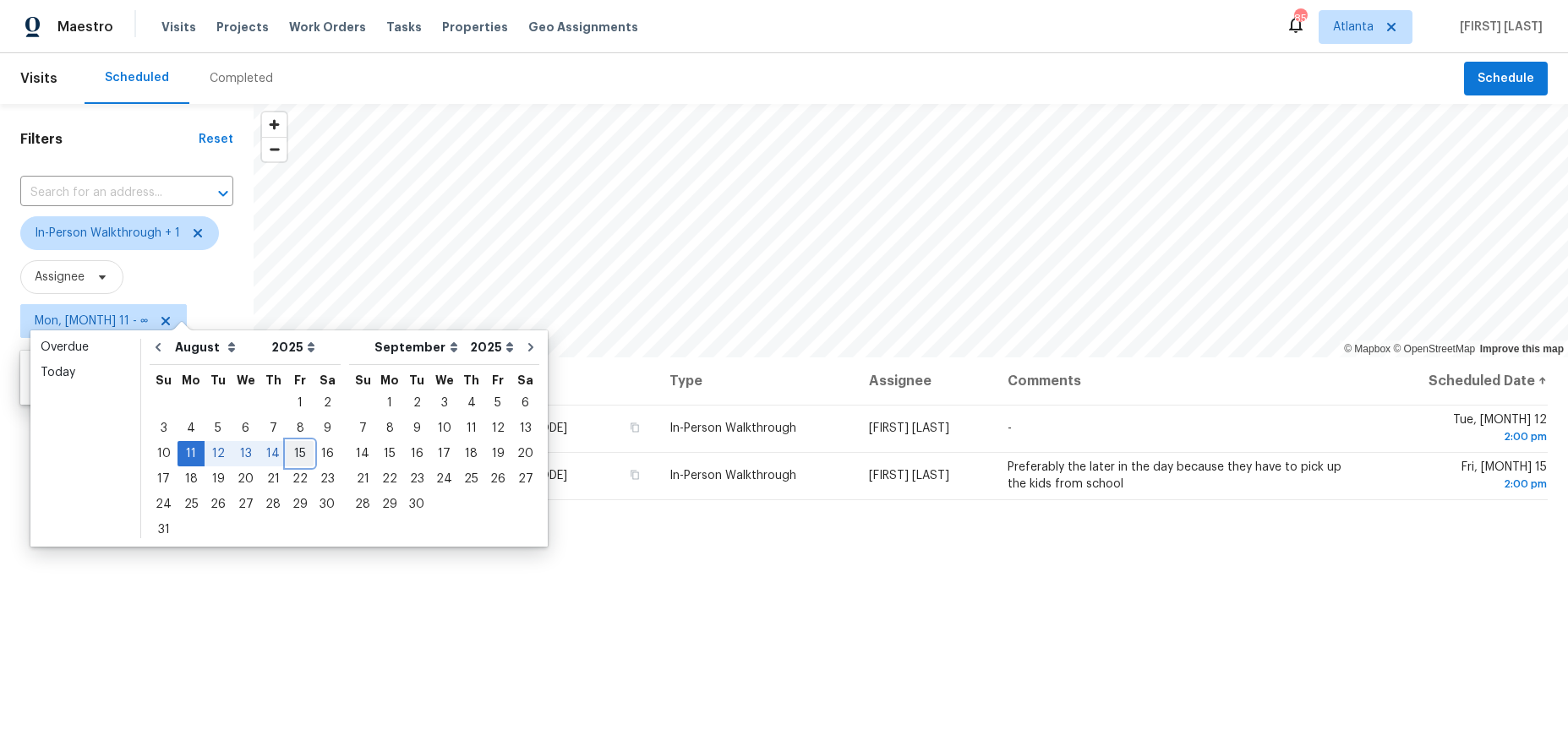 click on "15" at bounding box center [300, 454] 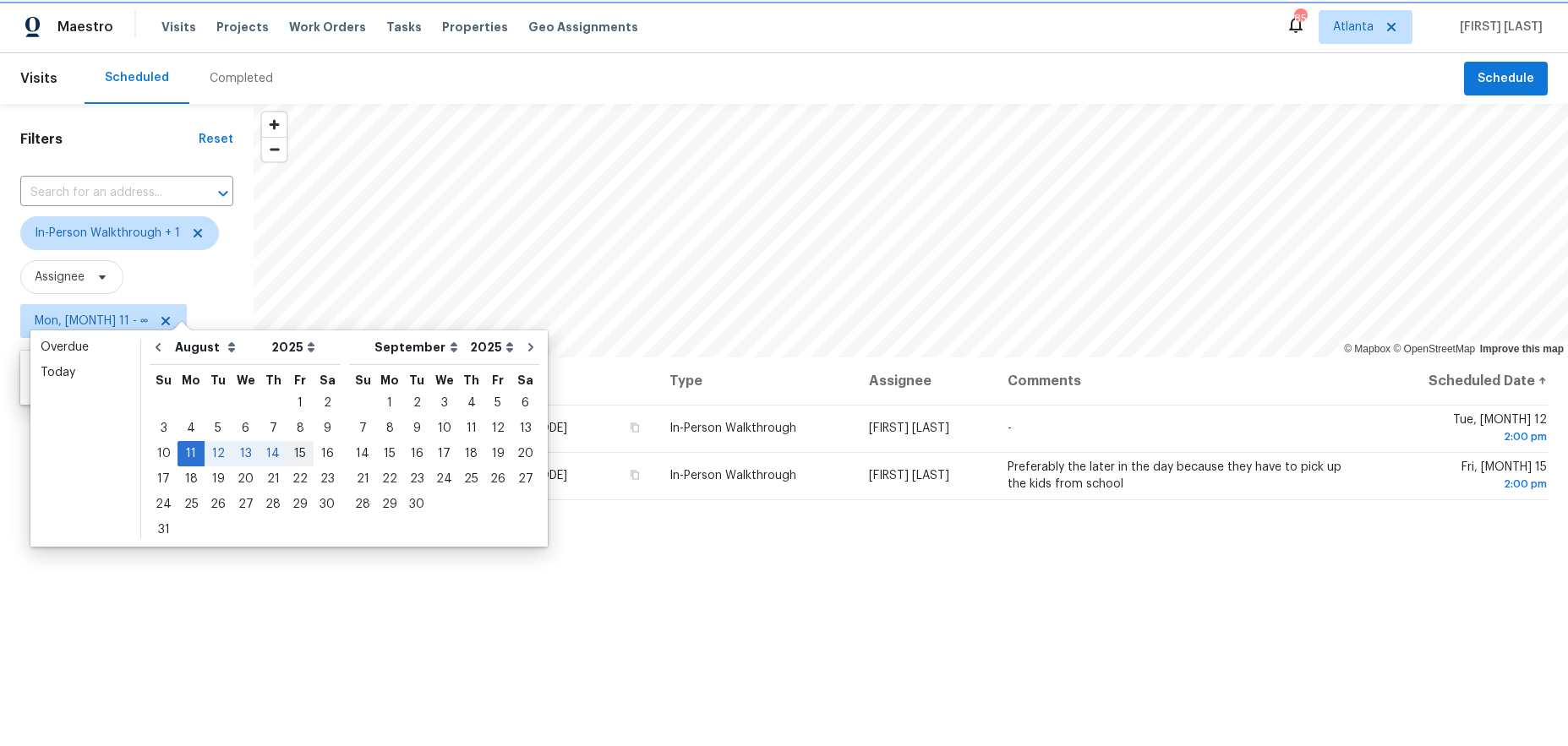 type on "Fri, [MONTH] 15" 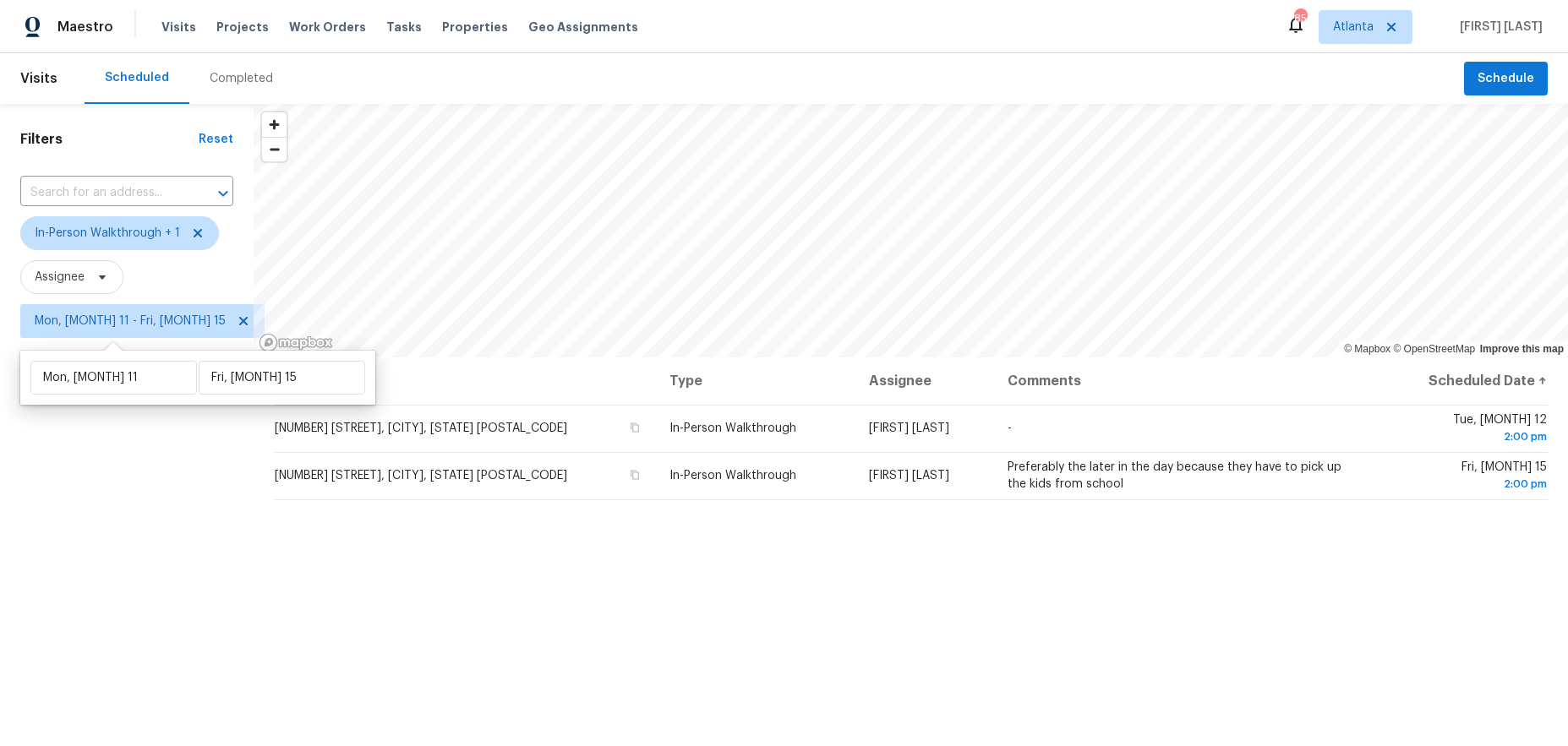 click on "Filters Reset ​ In-Person Walkthrough + 1 Assignee Mon, [MONTH] 11 - Fri, [MONTH] 15" at bounding box center (127, 529) 